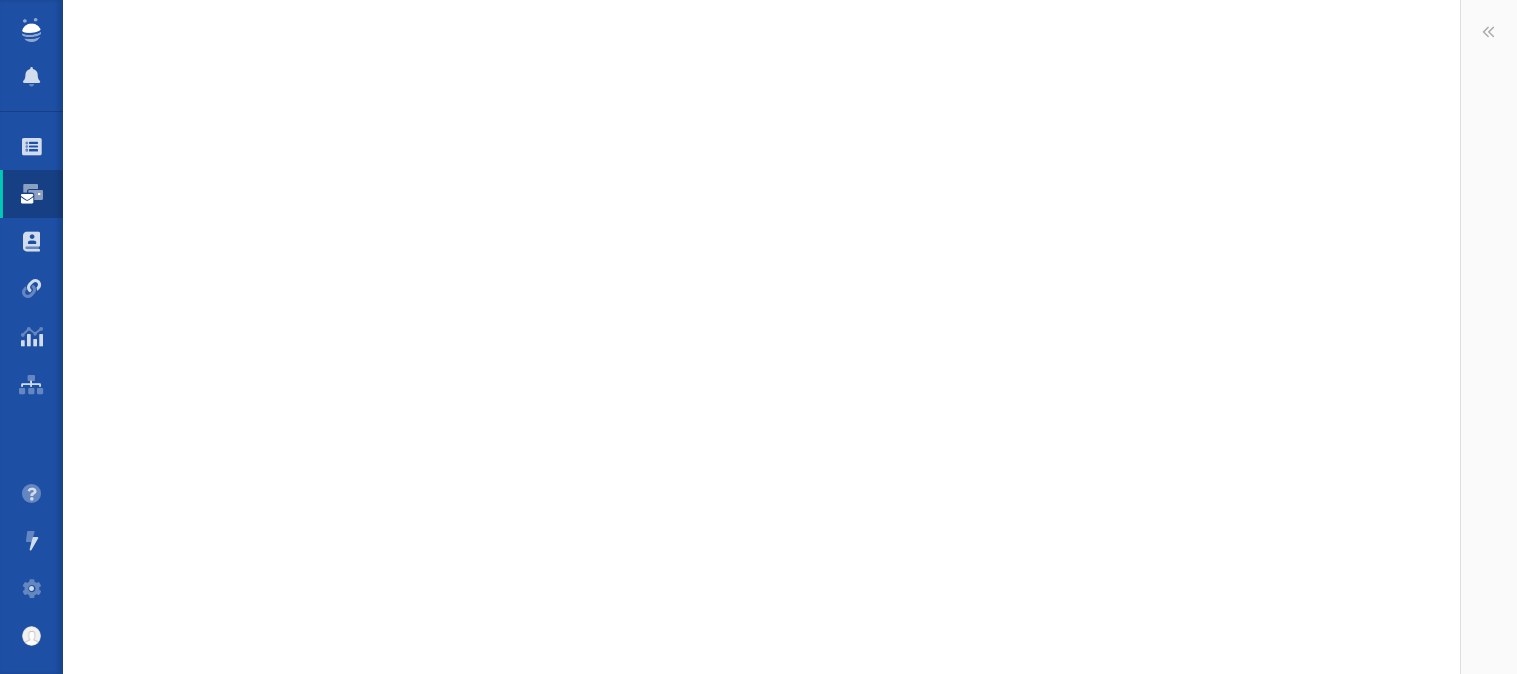 scroll, scrollTop: 0, scrollLeft: 0, axis: both 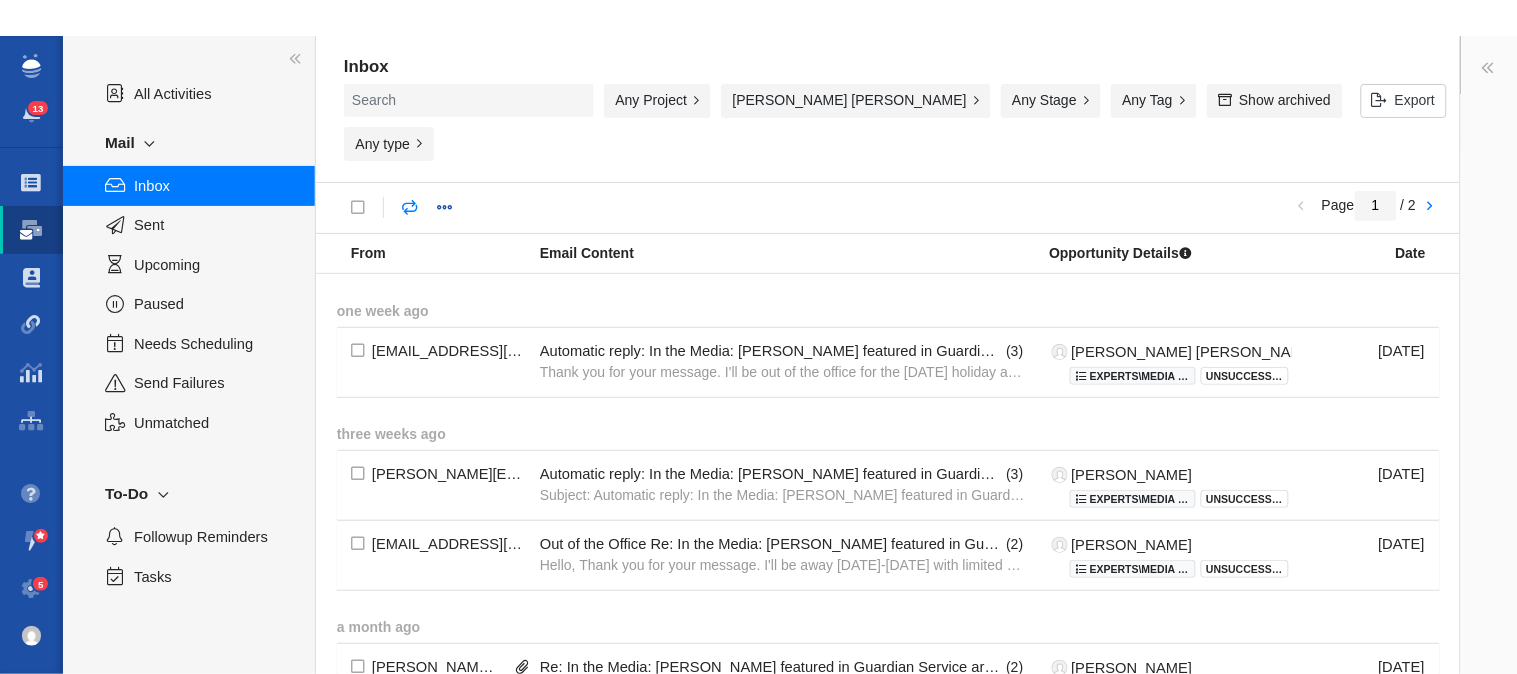 click on "Mail" at bounding box center (189, 143) 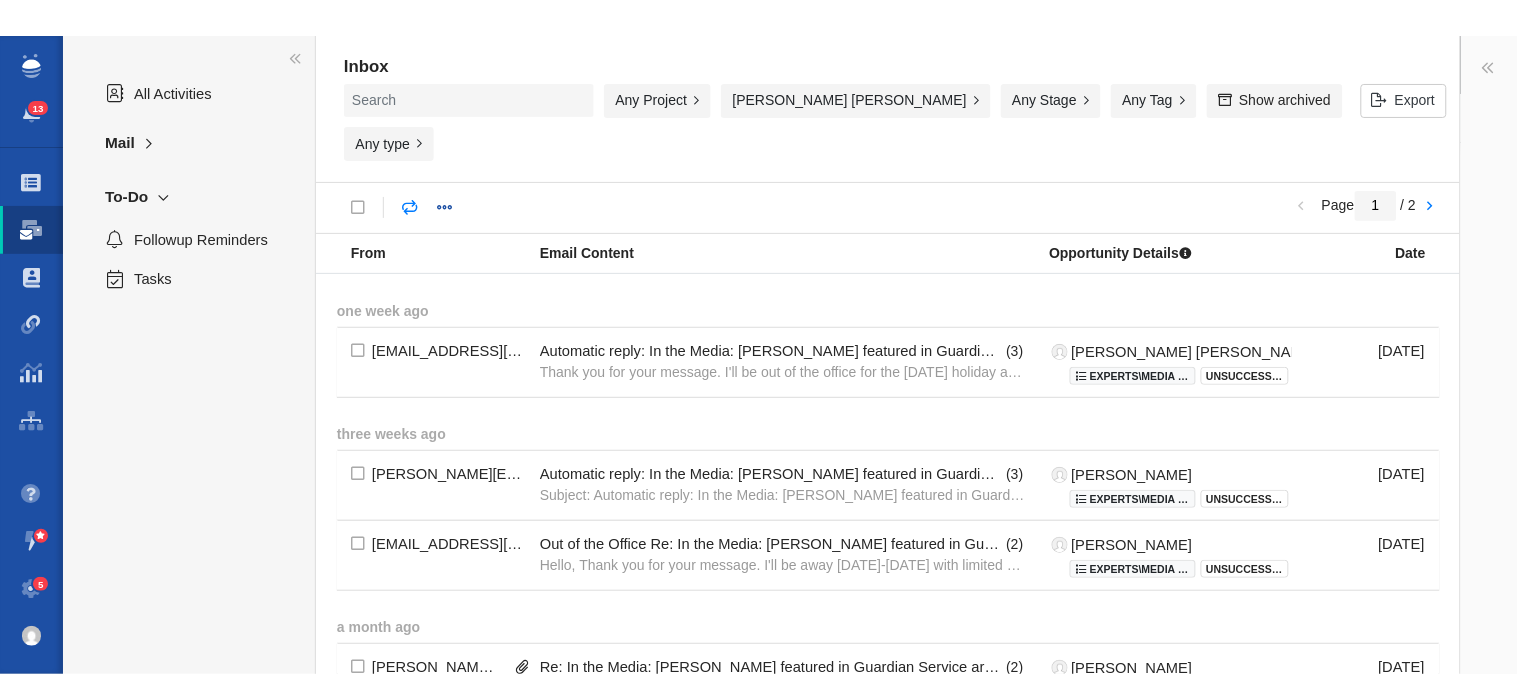 click on "Mail" at bounding box center [189, 143] 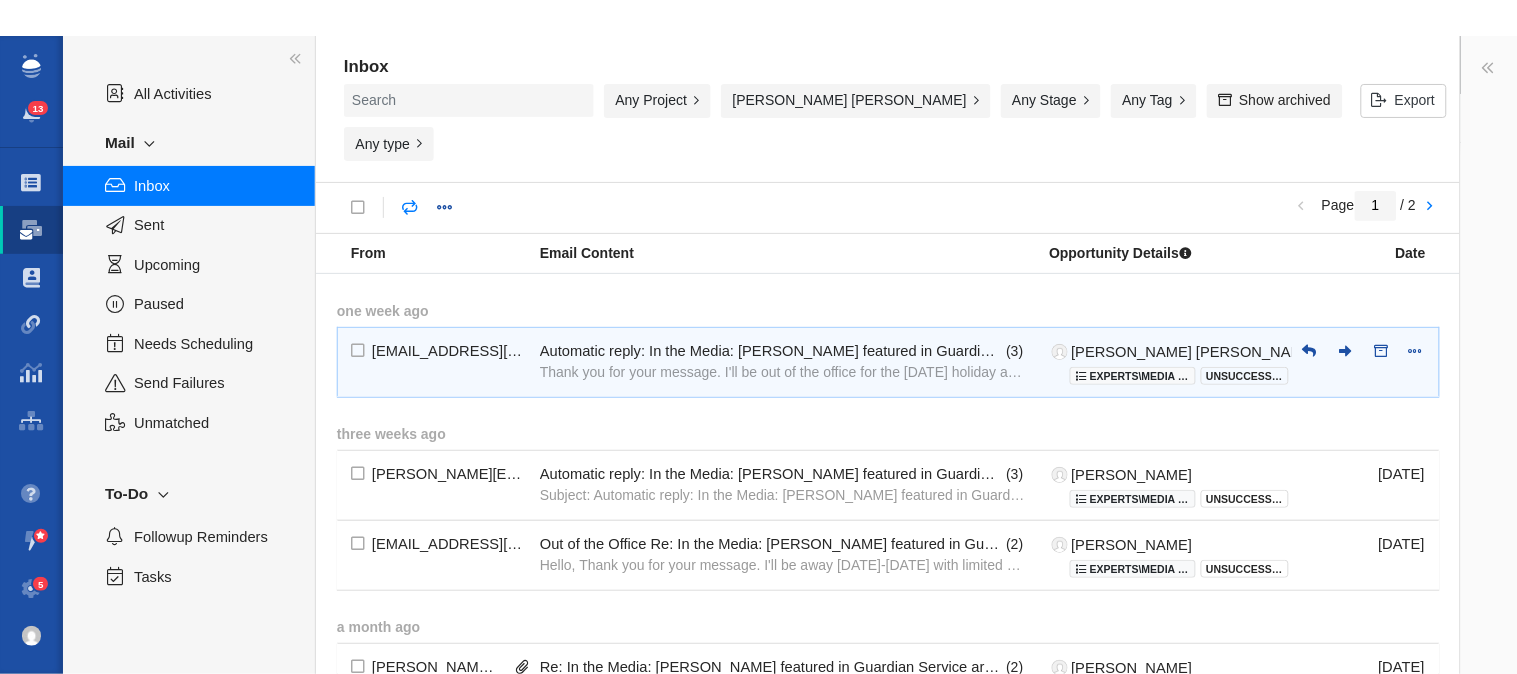 click on "Thank you for your message. I'll be out of the office for the 4th of July holiday and returning to my desk on Monday, Ju" at bounding box center [783, 372] 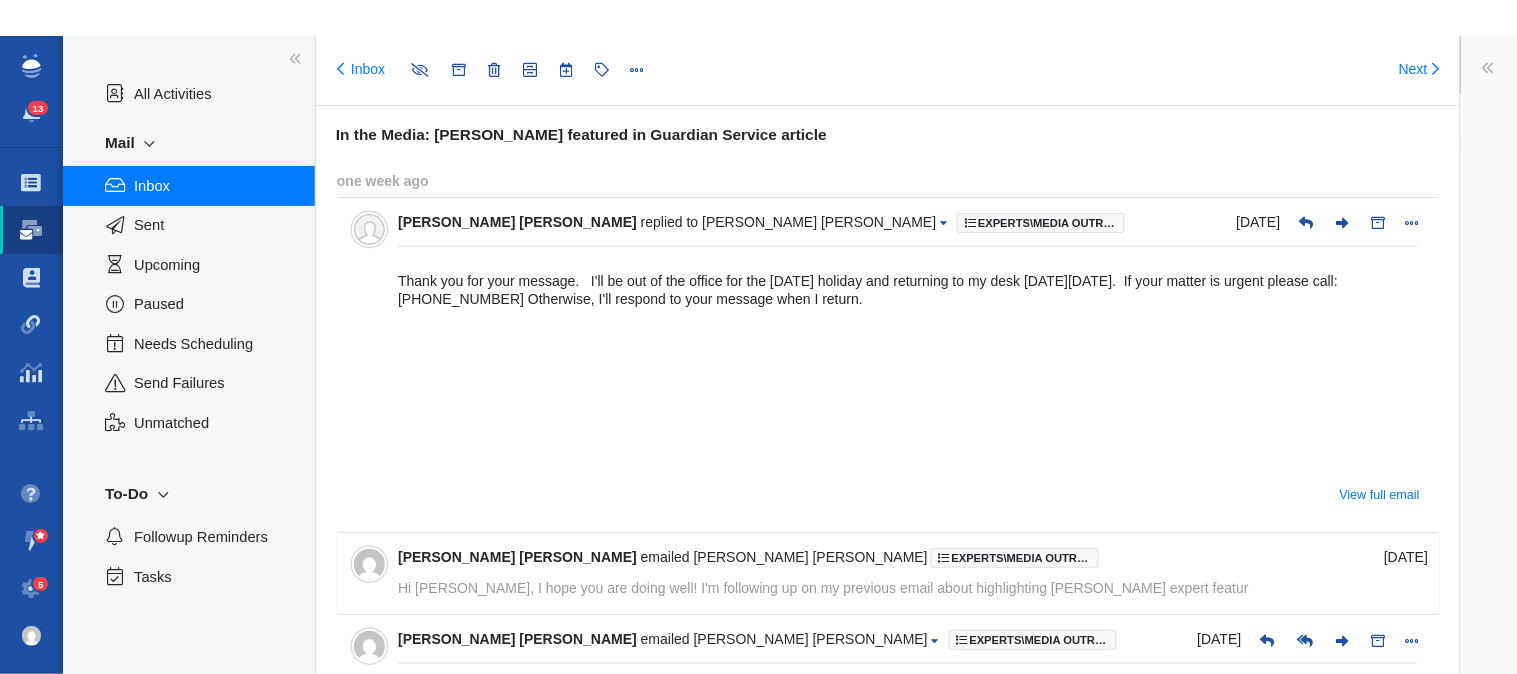 type on "message:1397087774" 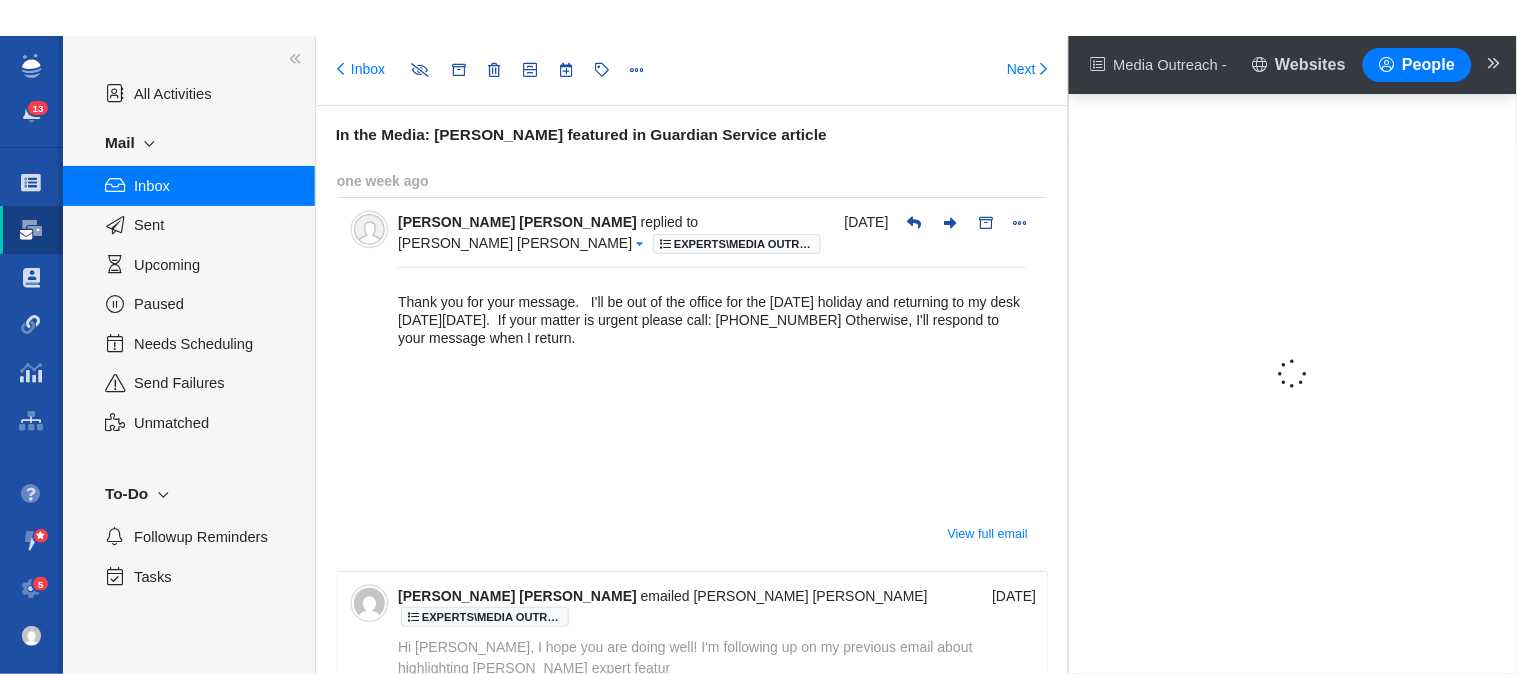 click at bounding box center (639, 243) 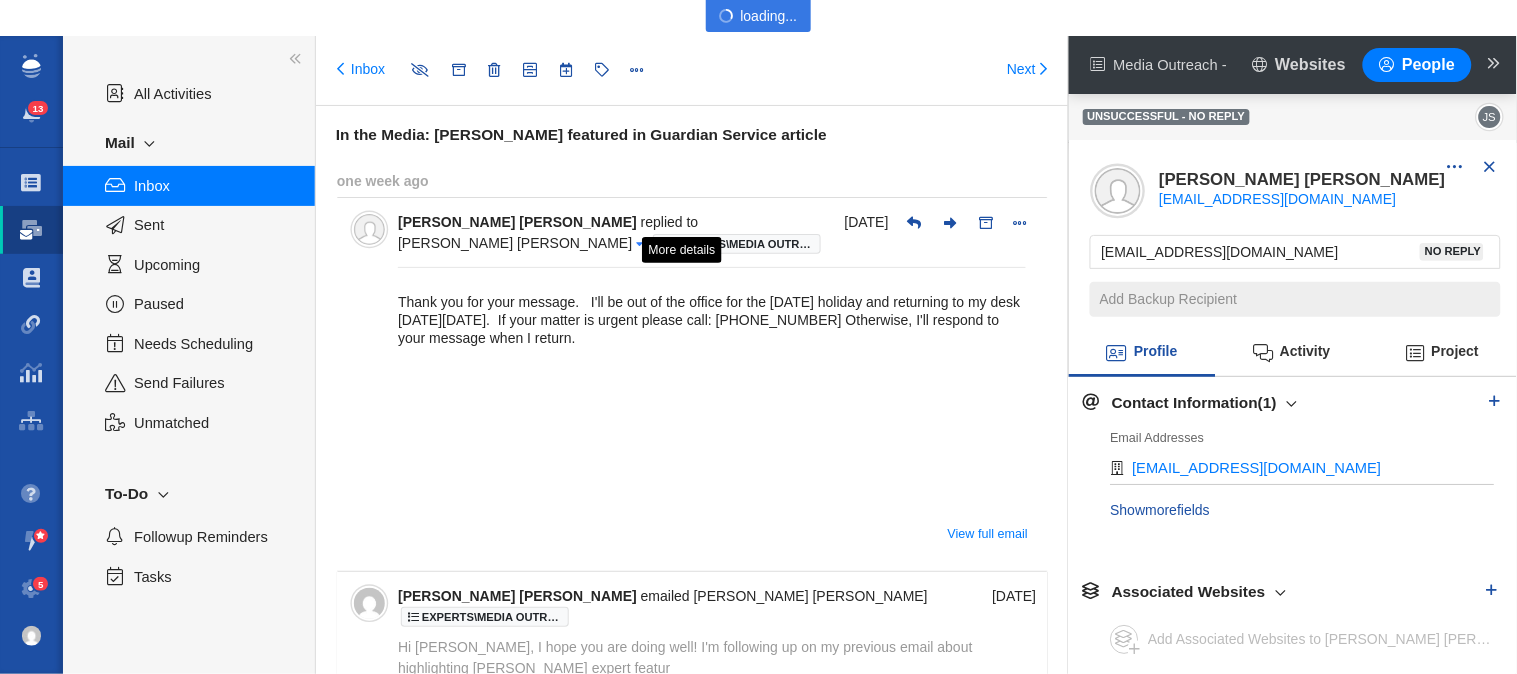 click at bounding box center (639, 243) 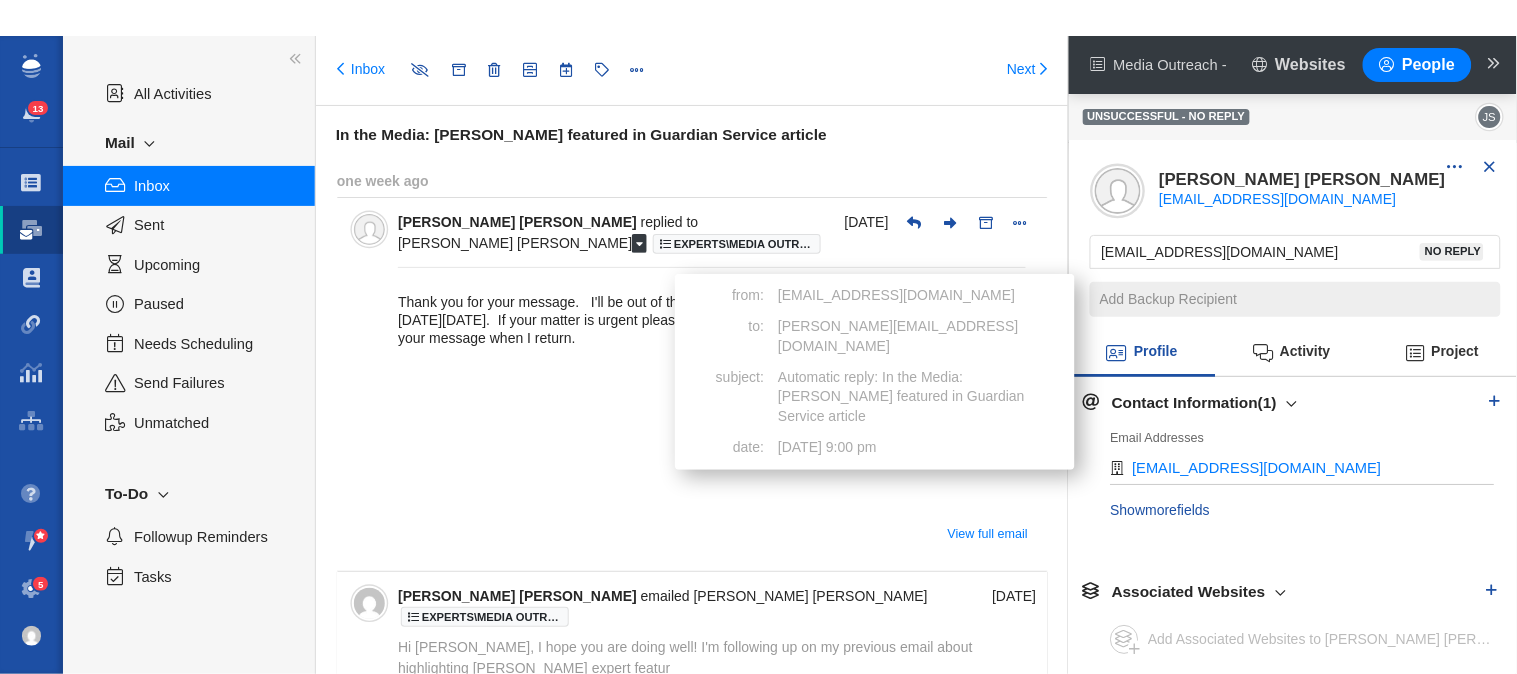 click on "5" at bounding box center (40, 584) 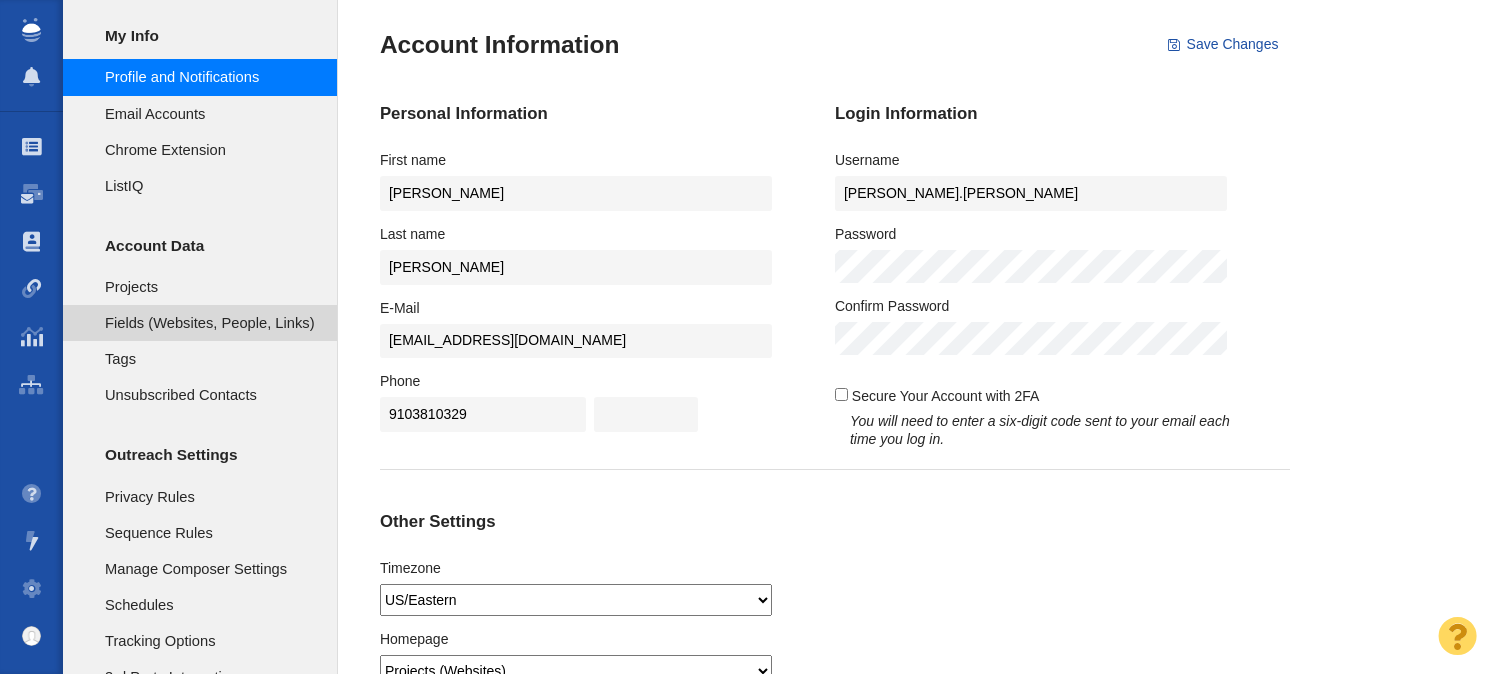 scroll, scrollTop: 0, scrollLeft: 0, axis: both 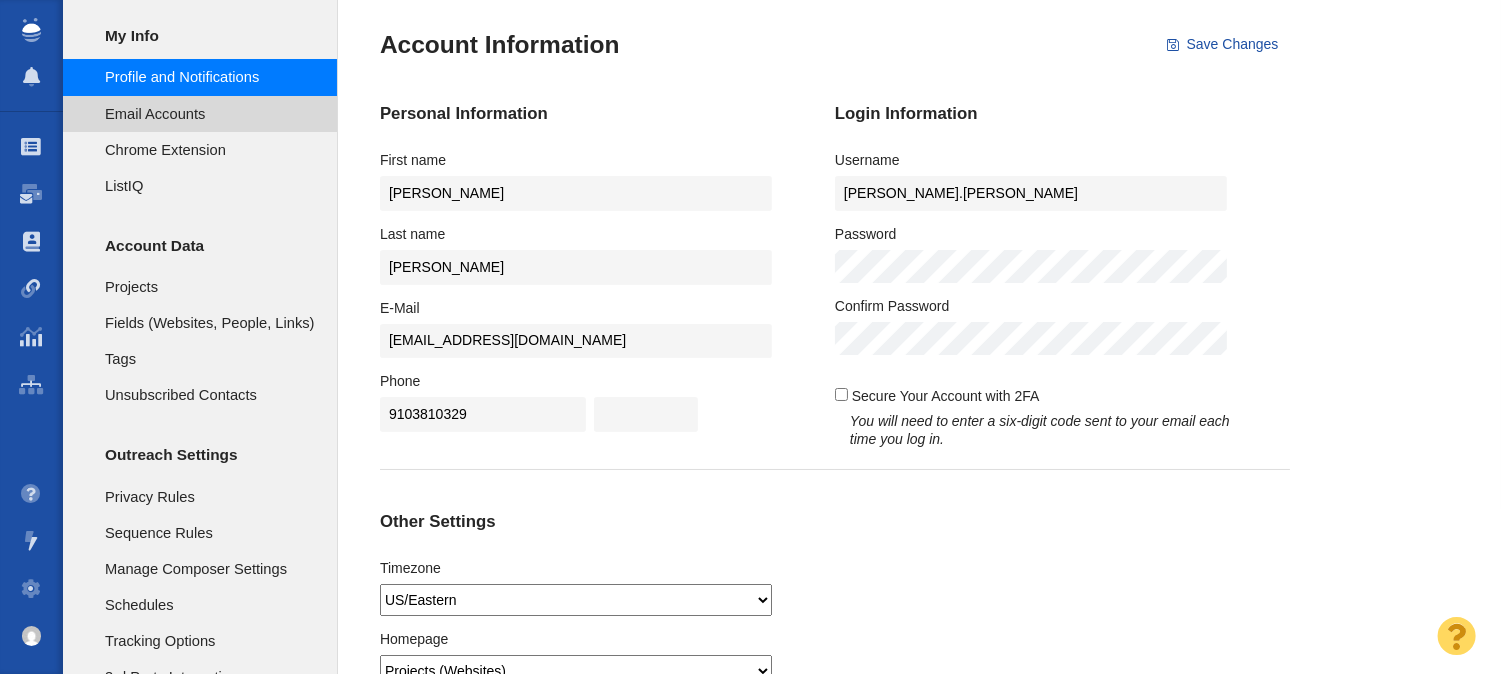 click on "Email Accounts" at bounding box center (210, 114) 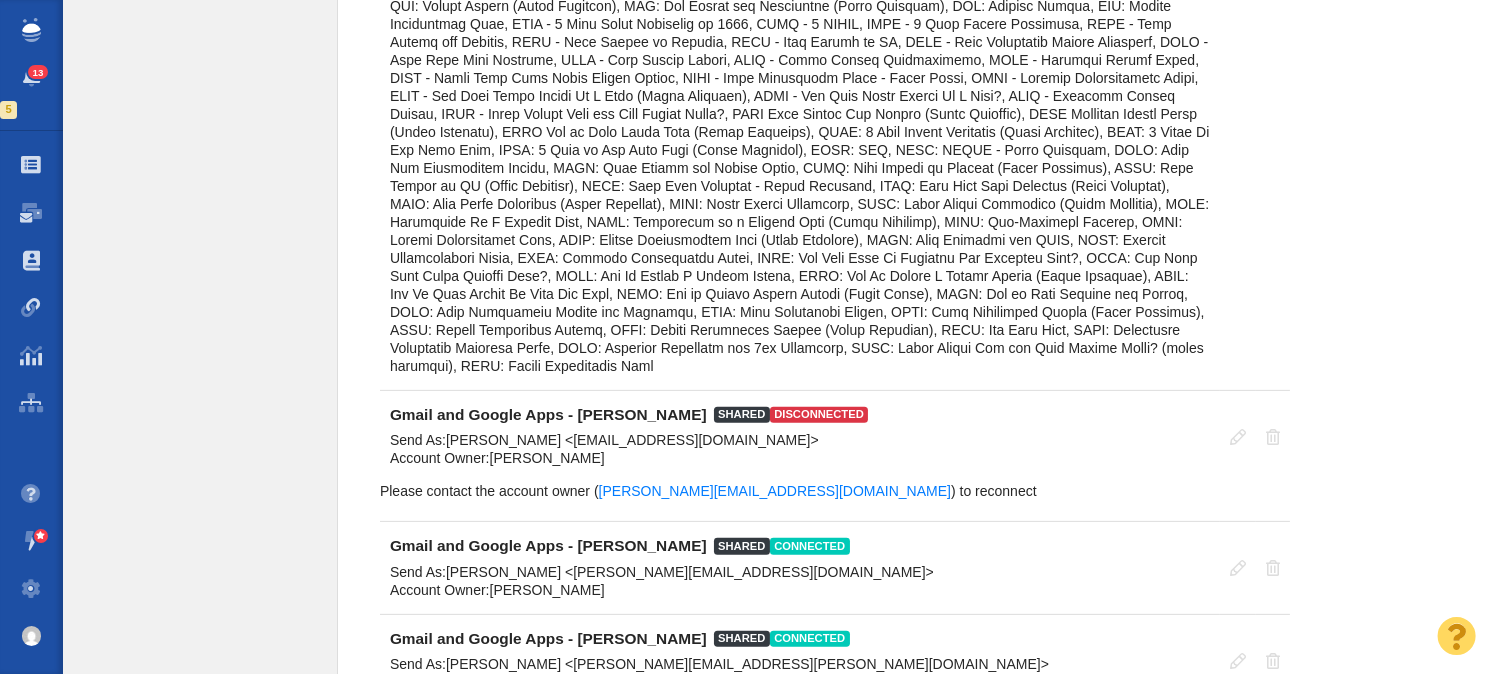 scroll, scrollTop: 1333, scrollLeft: 0, axis: vertical 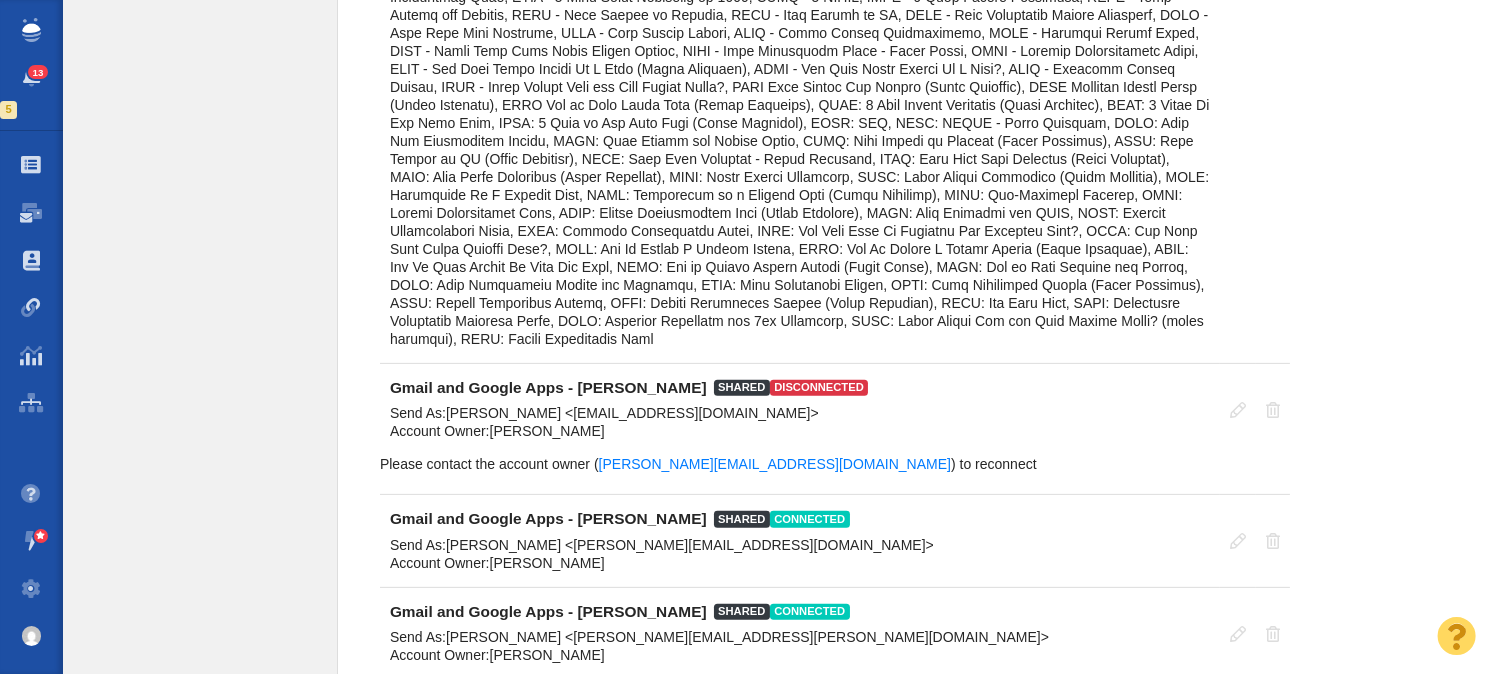 click on "[PERSON_NAME] <[EMAIL_ADDRESS][DOMAIN_NAME]>" at bounding box center [632, 413] 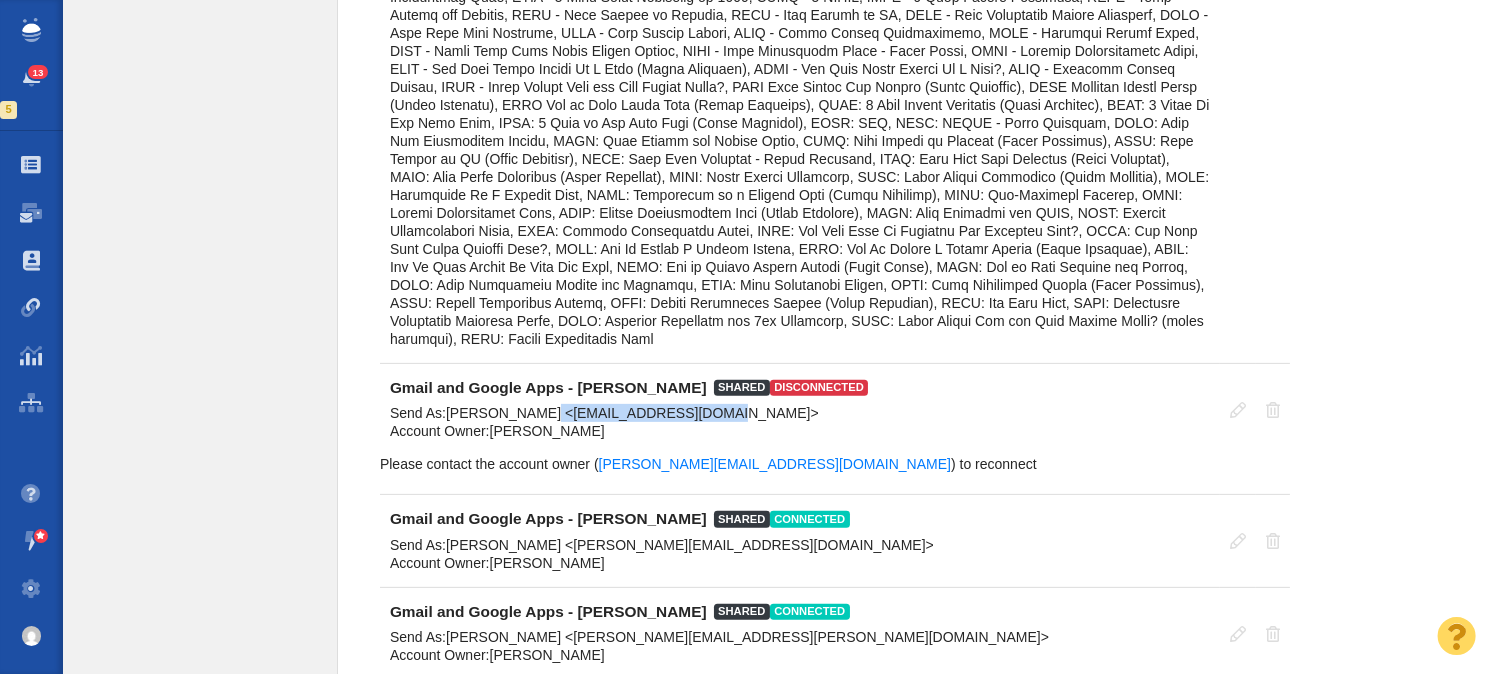 drag, startPoint x: 541, startPoint y: 411, endPoint x: 661, endPoint y: 408, distance: 120.03749 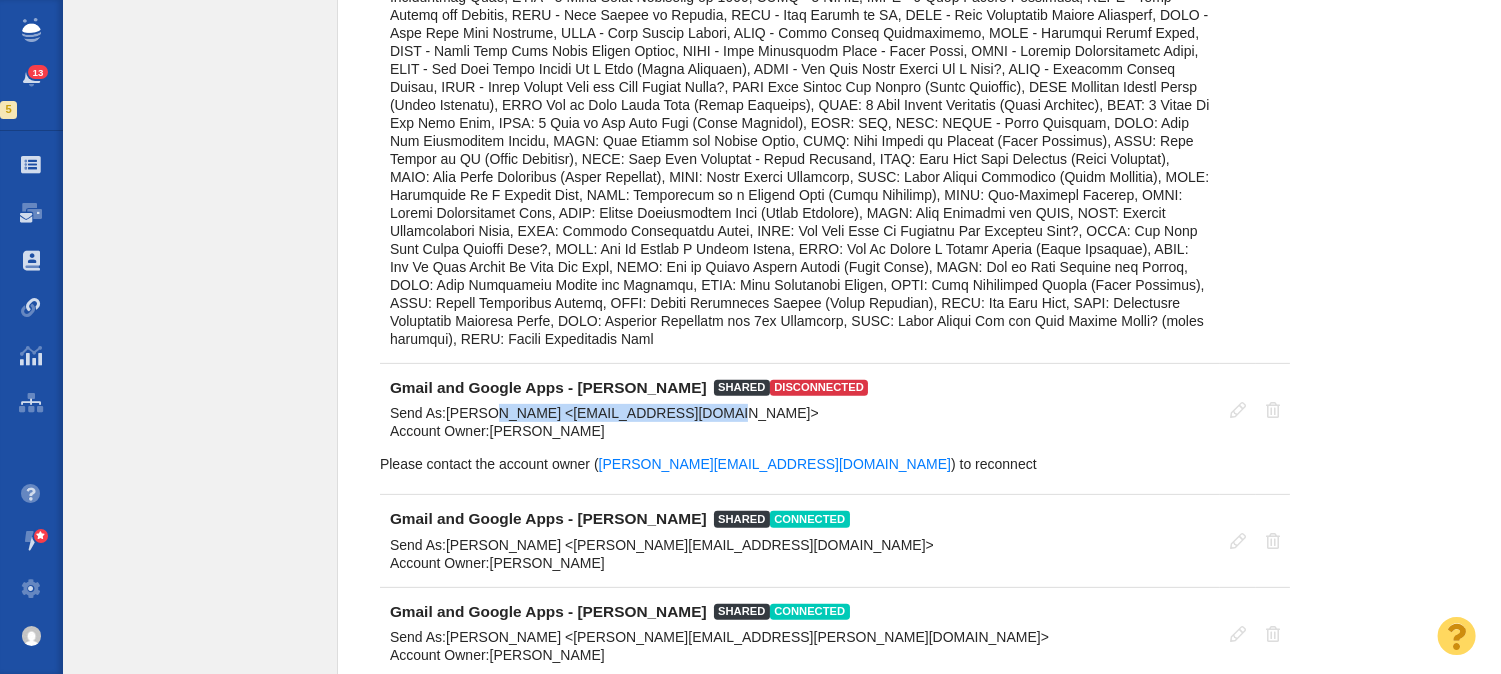 drag, startPoint x: 667, startPoint y: 408, endPoint x: 505, endPoint y: 408, distance: 162 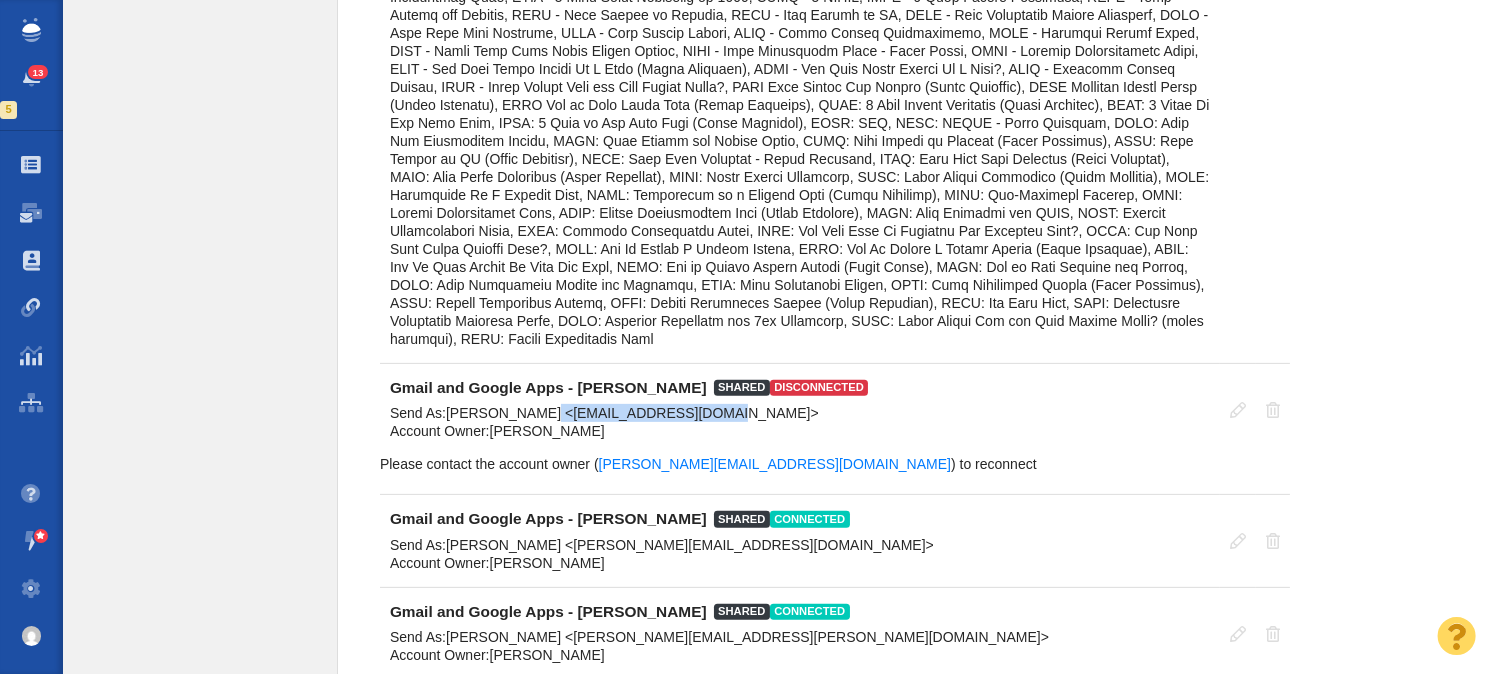 drag, startPoint x: 532, startPoint y: 408, endPoint x: 663, endPoint y: 411, distance: 131.03435 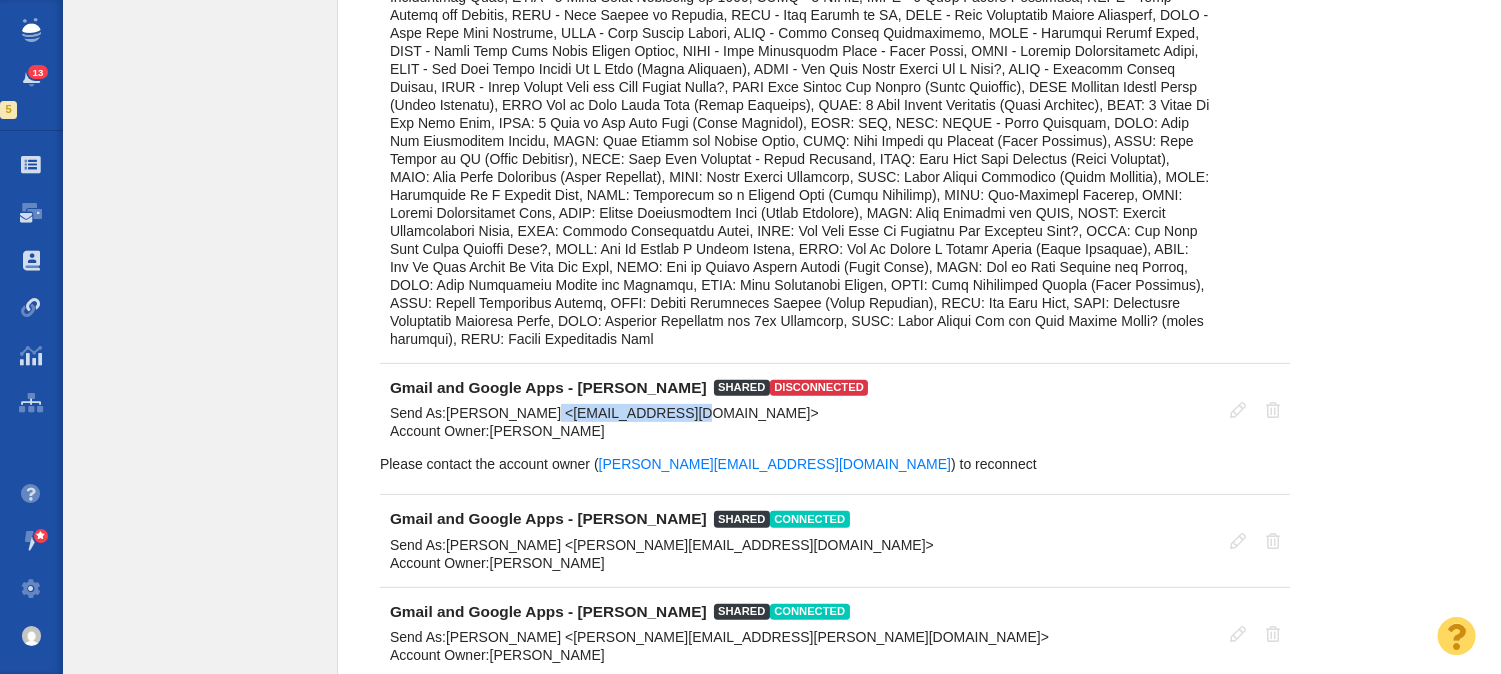 drag, startPoint x: 530, startPoint y: 411, endPoint x: 623, endPoint y: 411, distance: 93 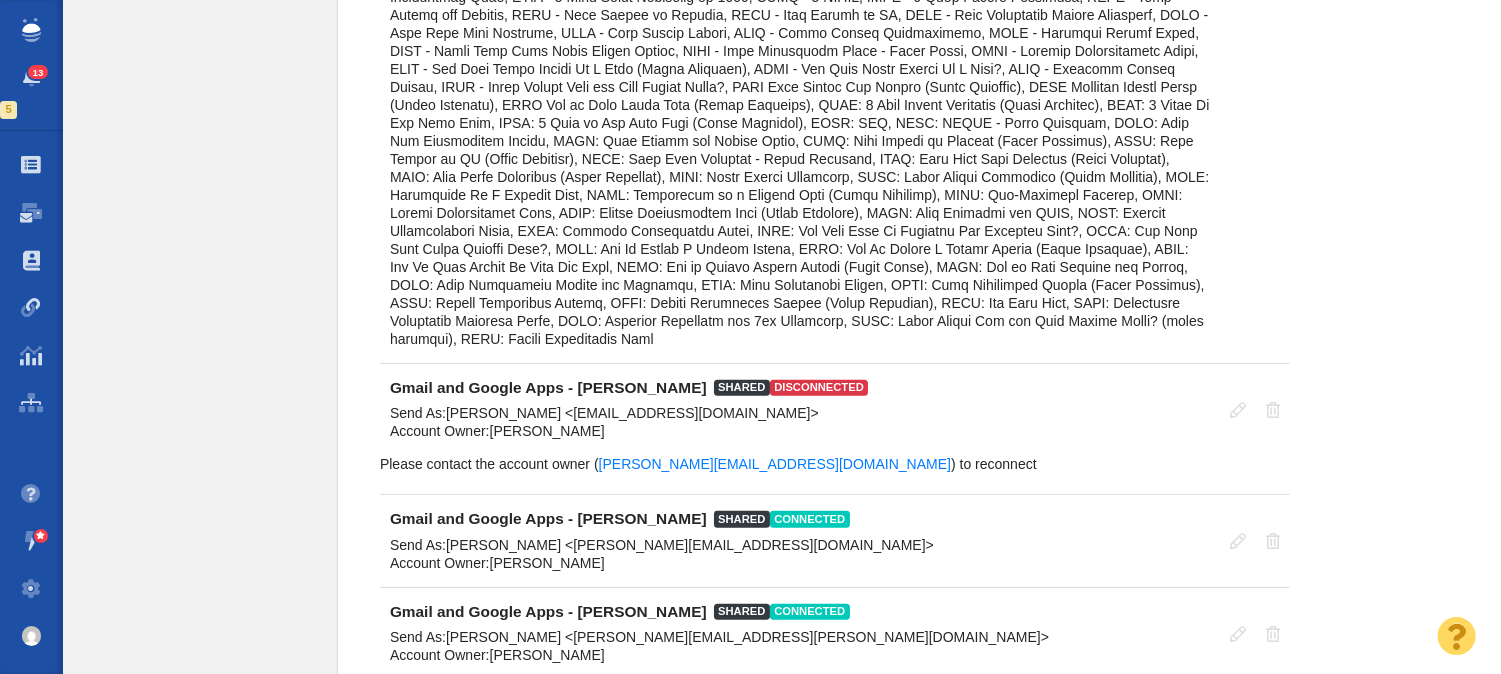 click on "[PERSON_NAME] <[EMAIL_ADDRESS][DOMAIN_NAME]>" at bounding box center [632, 413] 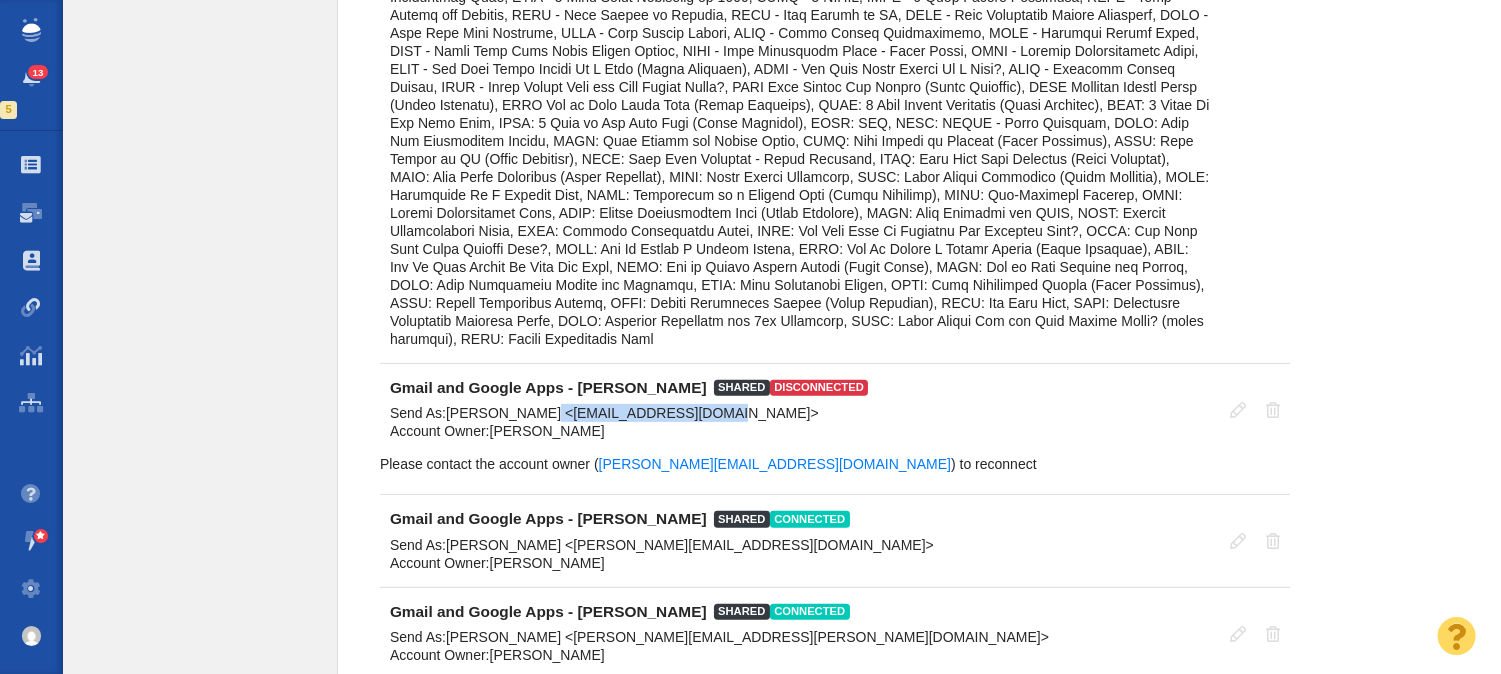 drag, startPoint x: 668, startPoint y: 411, endPoint x: 544, endPoint y: 410, distance: 124.004036 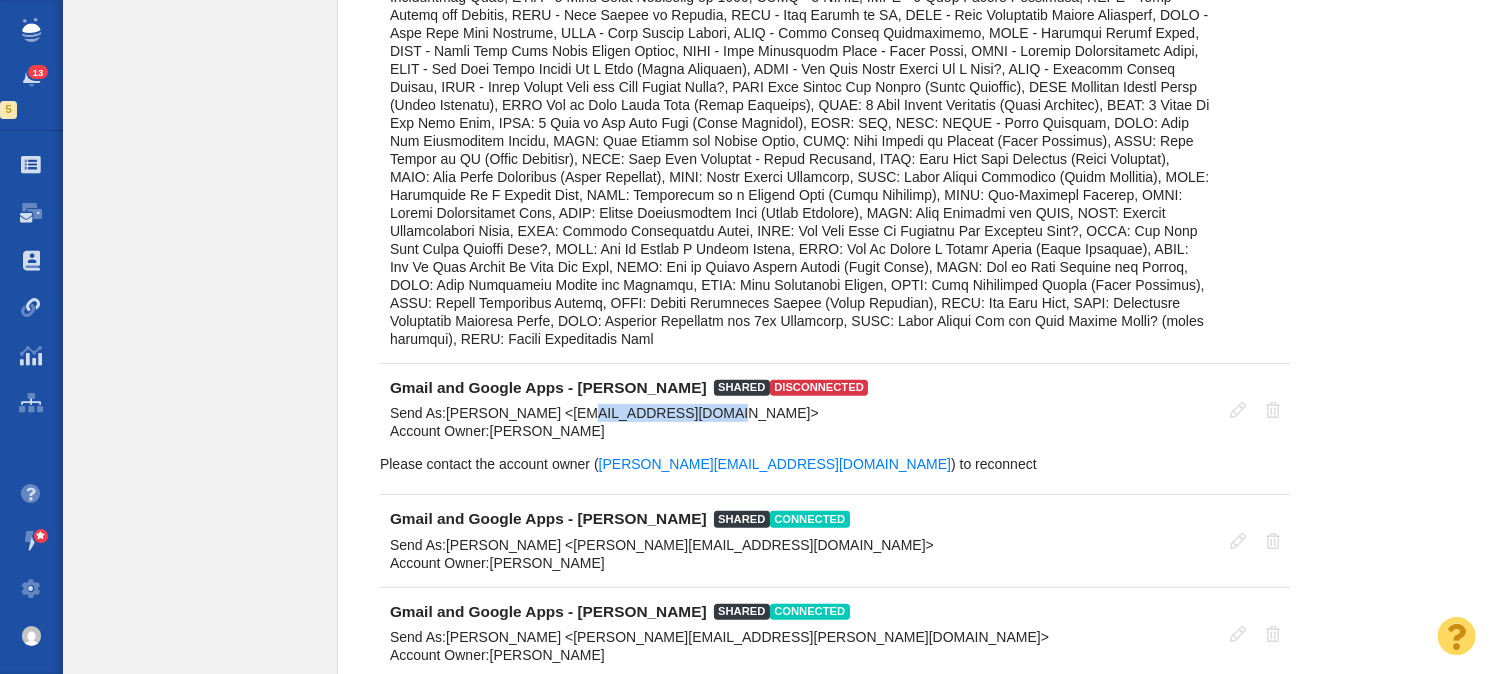 drag, startPoint x: 663, startPoint y: 410, endPoint x: 546, endPoint y: 406, distance: 117.06836 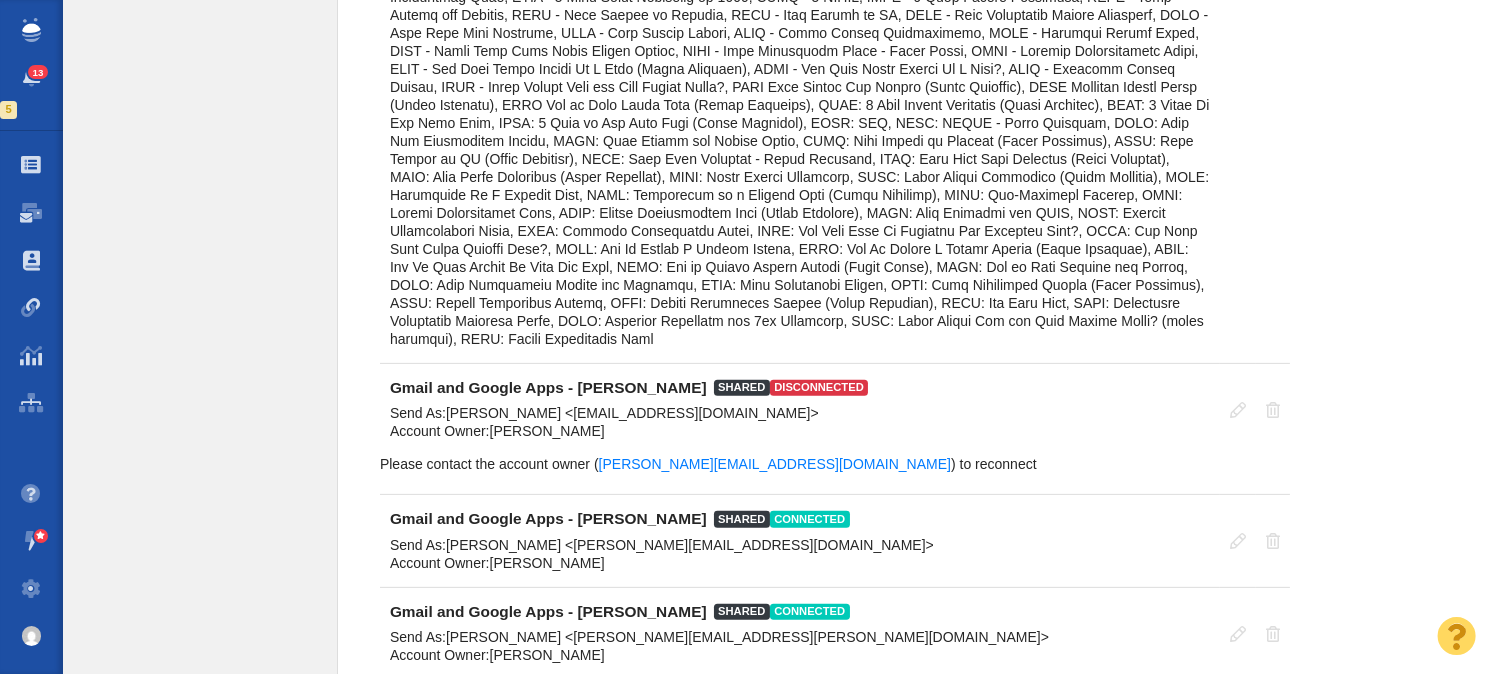 click on "[PERSON_NAME] <[EMAIL_ADDRESS][DOMAIN_NAME]>" at bounding box center (632, 413) 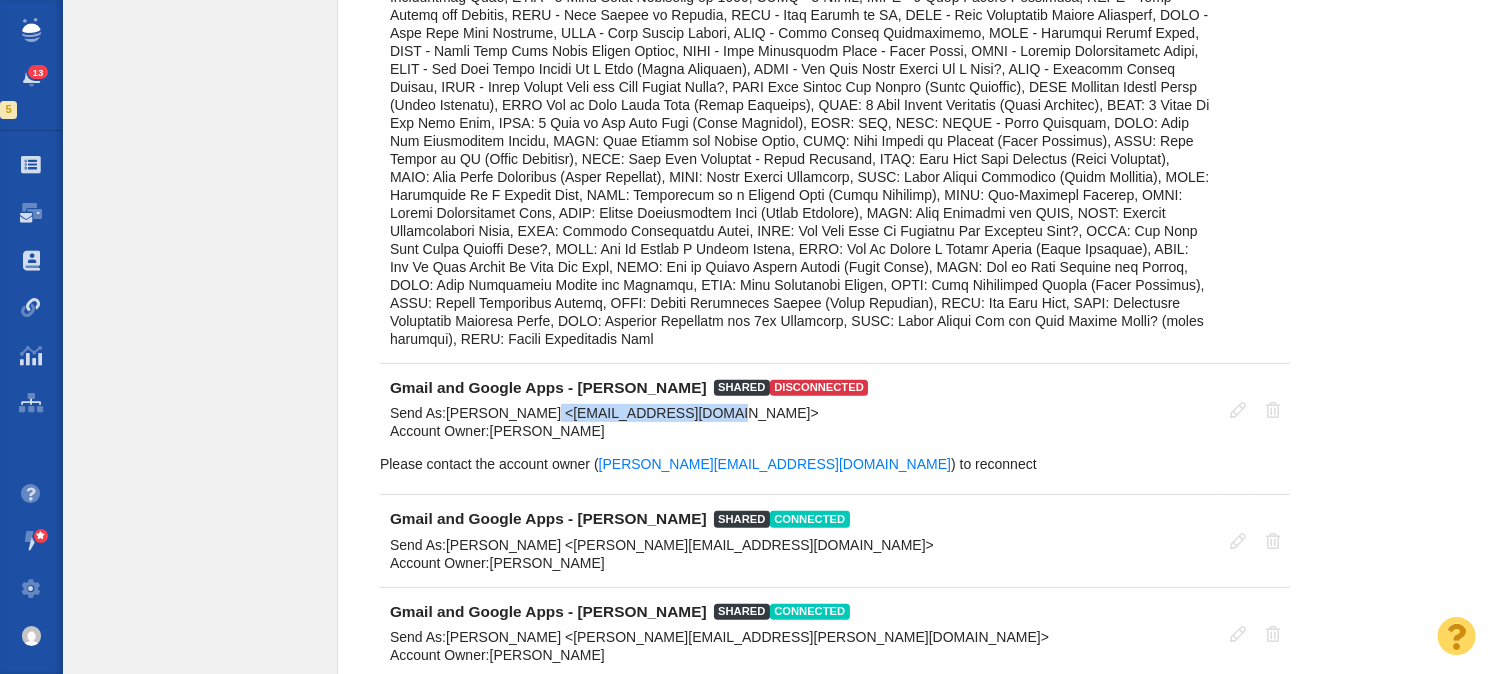 drag, startPoint x: 530, startPoint y: 406, endPoint x: 670, endPoint y: 404, distance: 140.01428 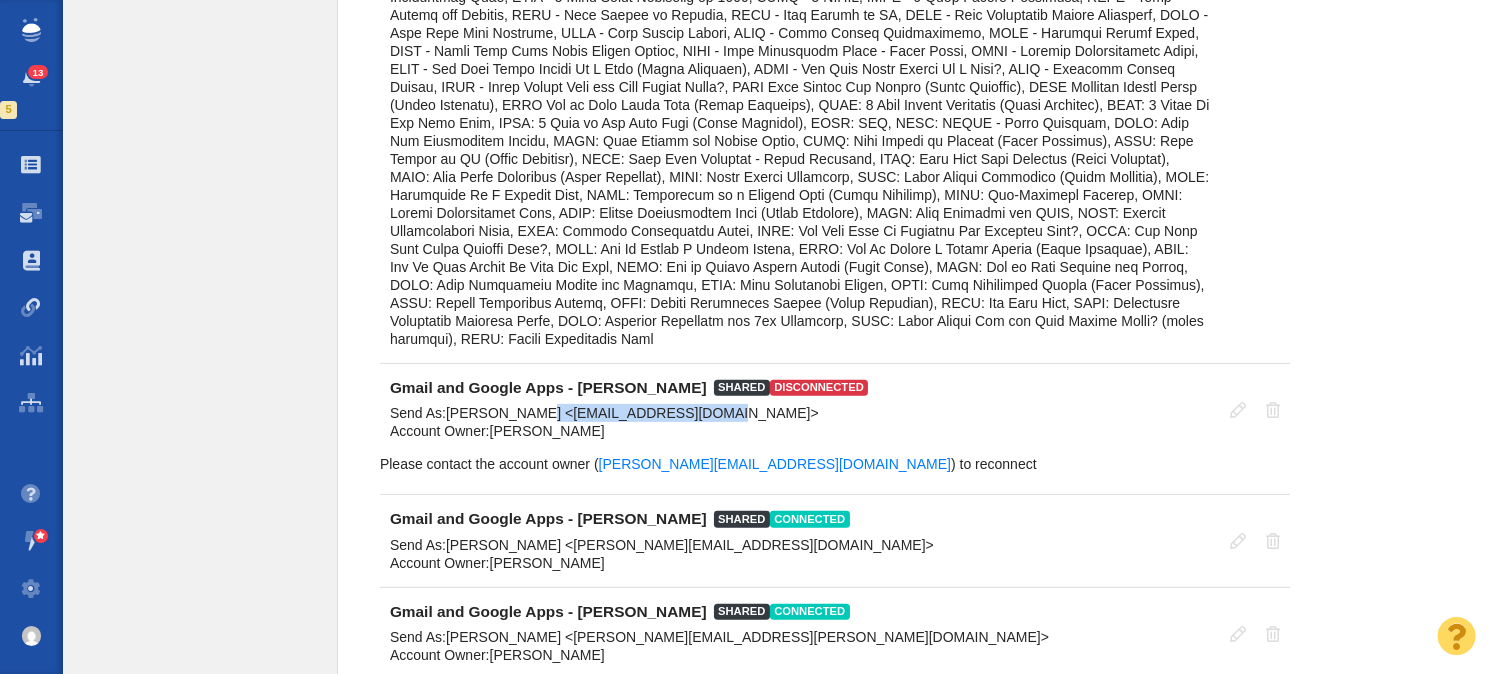 drag, startPoint x: 685, startPoint y: 415, endPoint x: 525, endPoint y: 416, distance: 160.00313 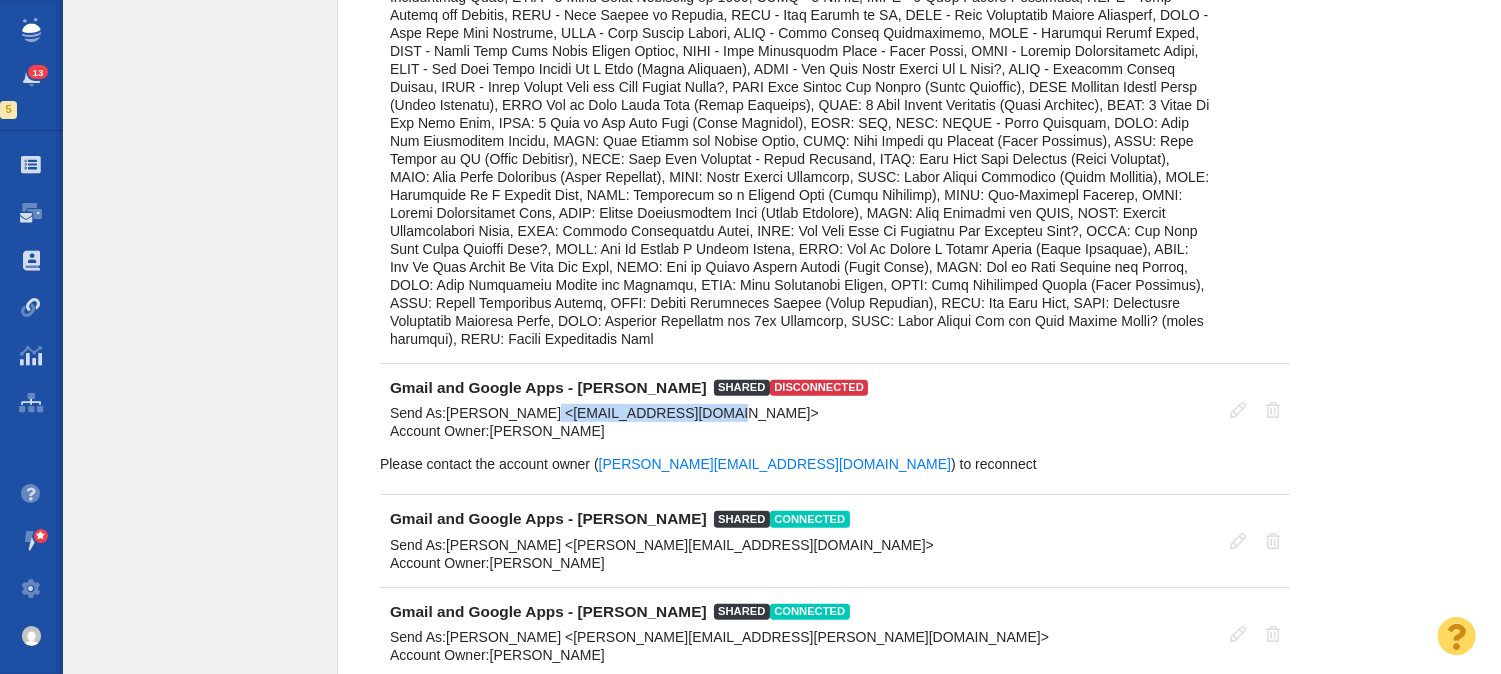 drag, startPoint x: 528, startPoint y: 411, endPoint x: 683, endPoint y: 410, distance: 155.00322 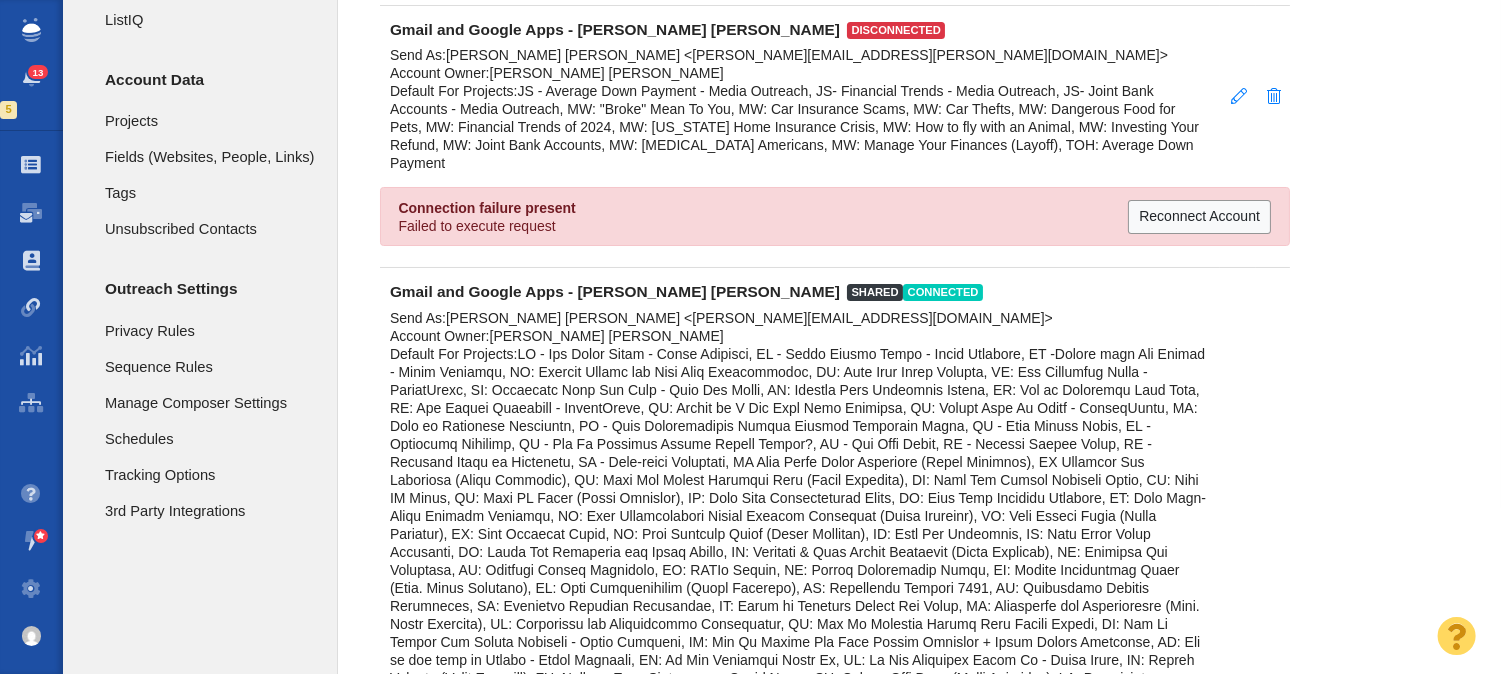 scroll, scrollTop: 0, scrollLeft: 0, axis: both 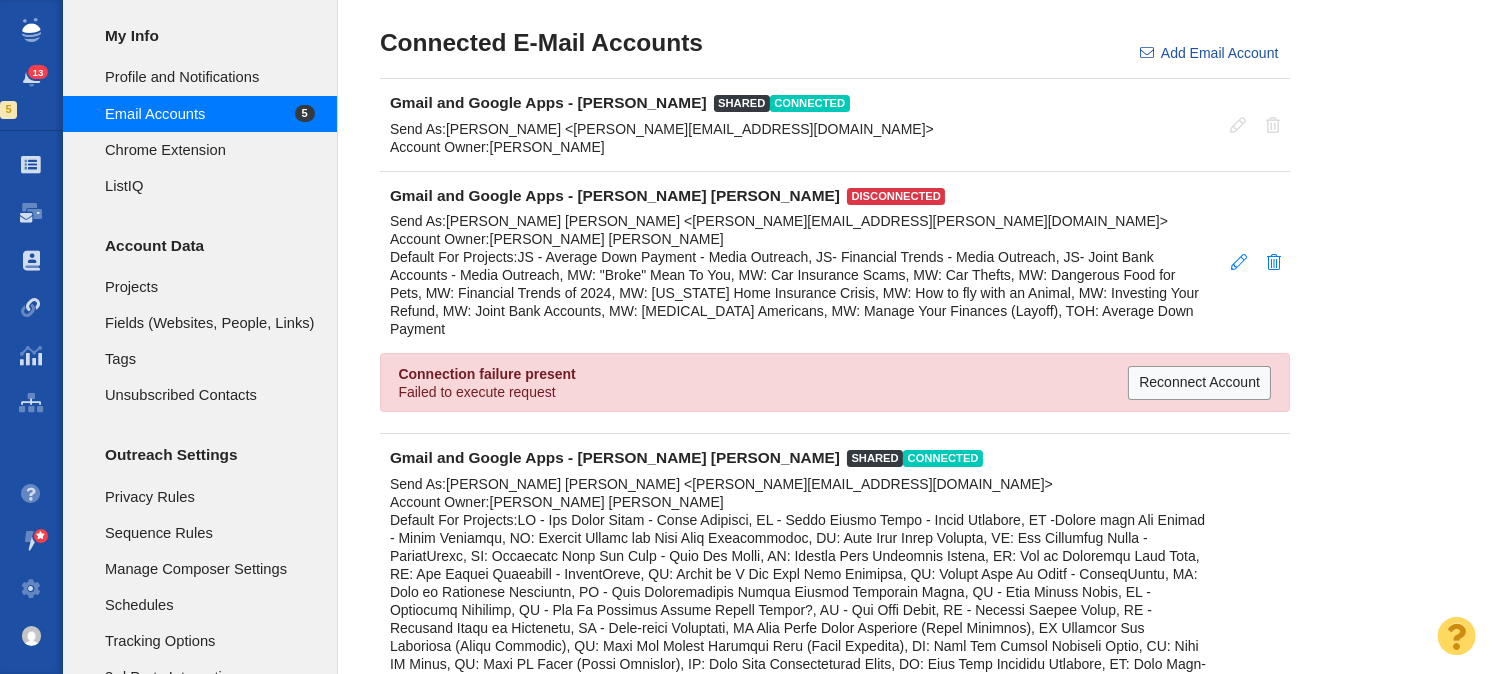 click on "[PERSON_NAME] [PERSON_NAME] <[PERSON_NAME][EMAIL_ADDRESS][DOMAIN_NAME]>" at bounding box center [749, 484] 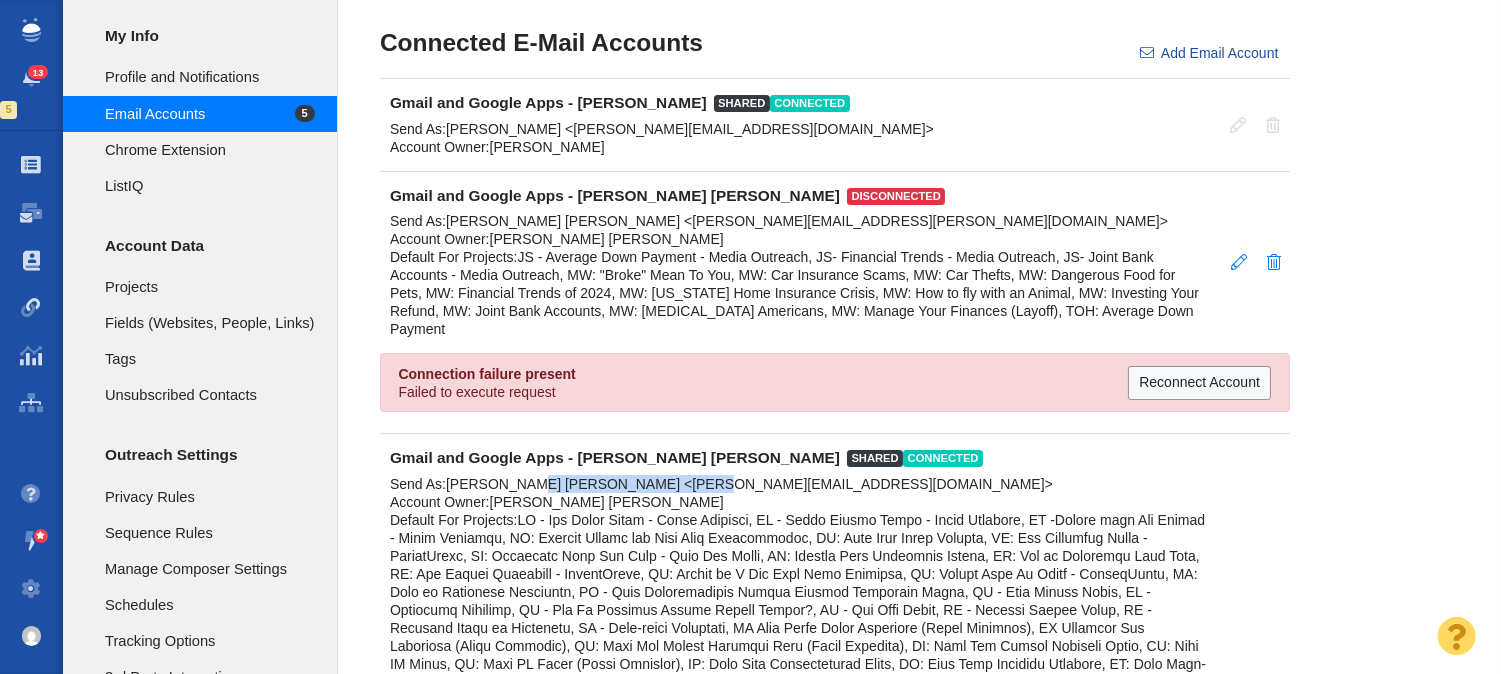 drag, startPoint x: 543, startPoint y: 482, endPoint x: 675, endPoint y: 482, distance: 132 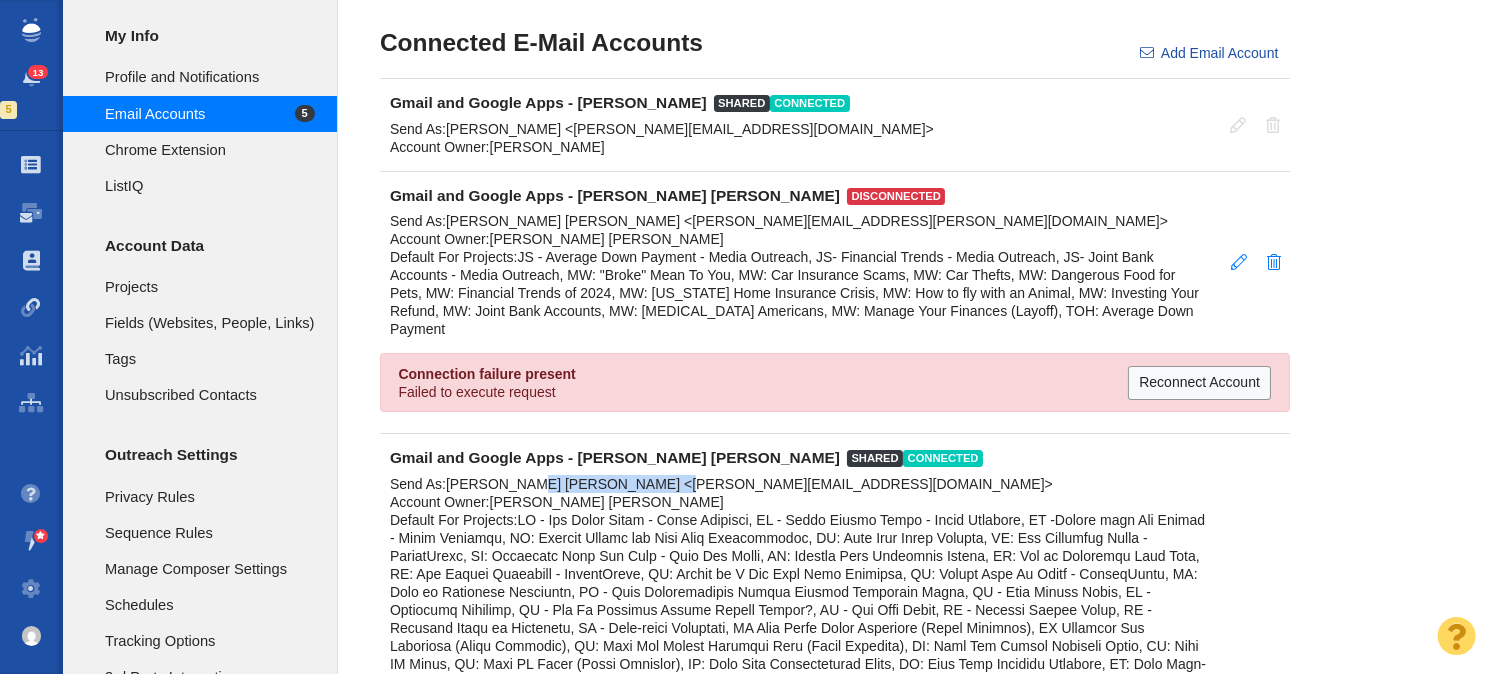 drag, startPoint x: 543, startPoint y: 476, endPoint x: 661, endPoint y: 476, distance: 118 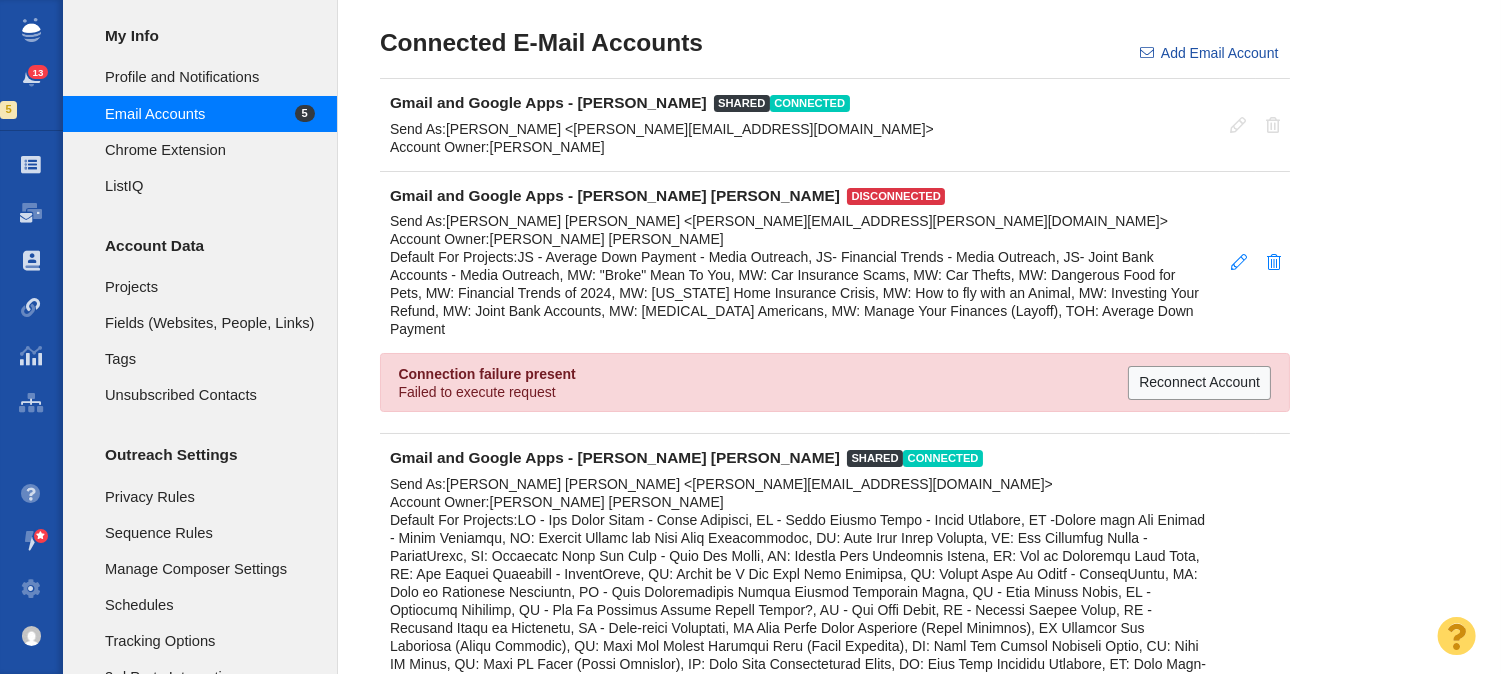 click on "[PERSON_NAME] [PERSON_NAME] <[PERSON_NAME][EMAIL_ADDRESS][DOMAIN_NAME]>" at bounding box center (749, 484) 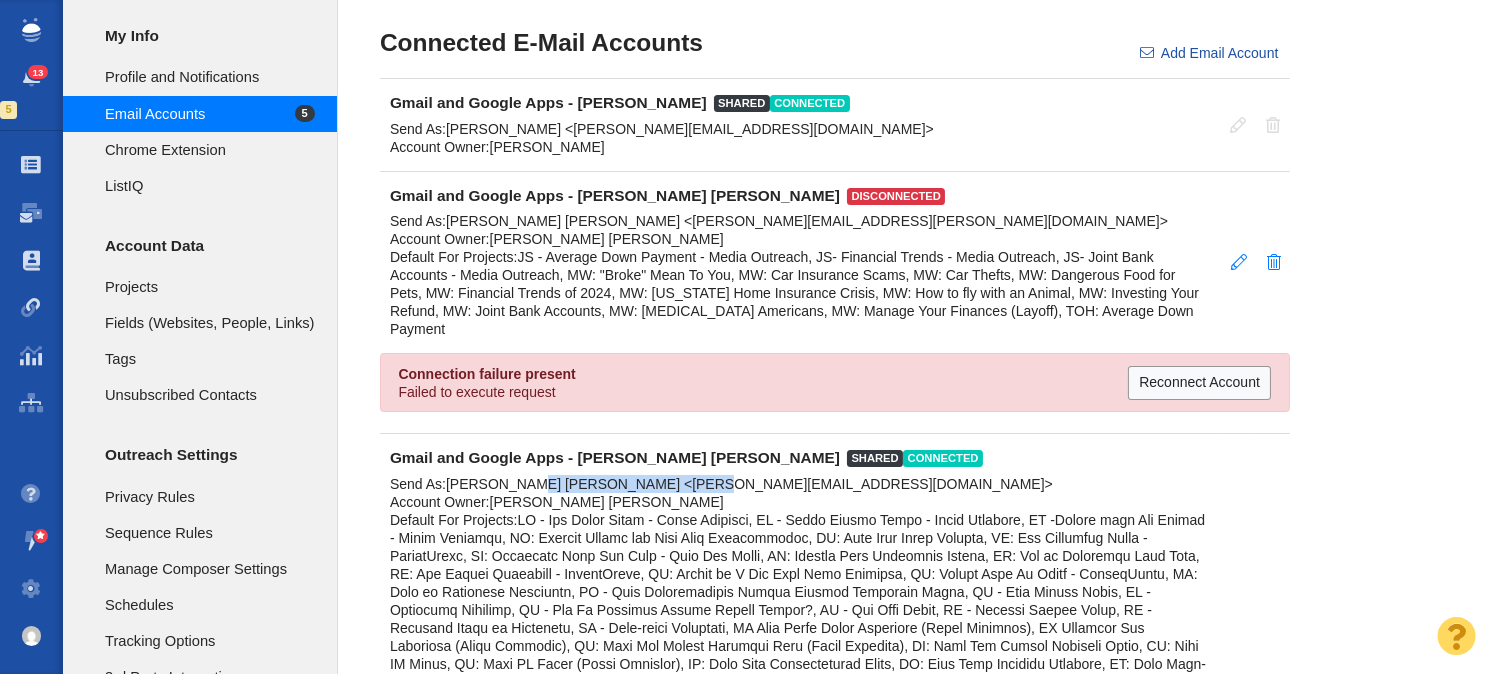 drag, startPoint x: 684, startPoint y: 484, endPoint x: 531, endPoint y: 478, distance: 153.1176 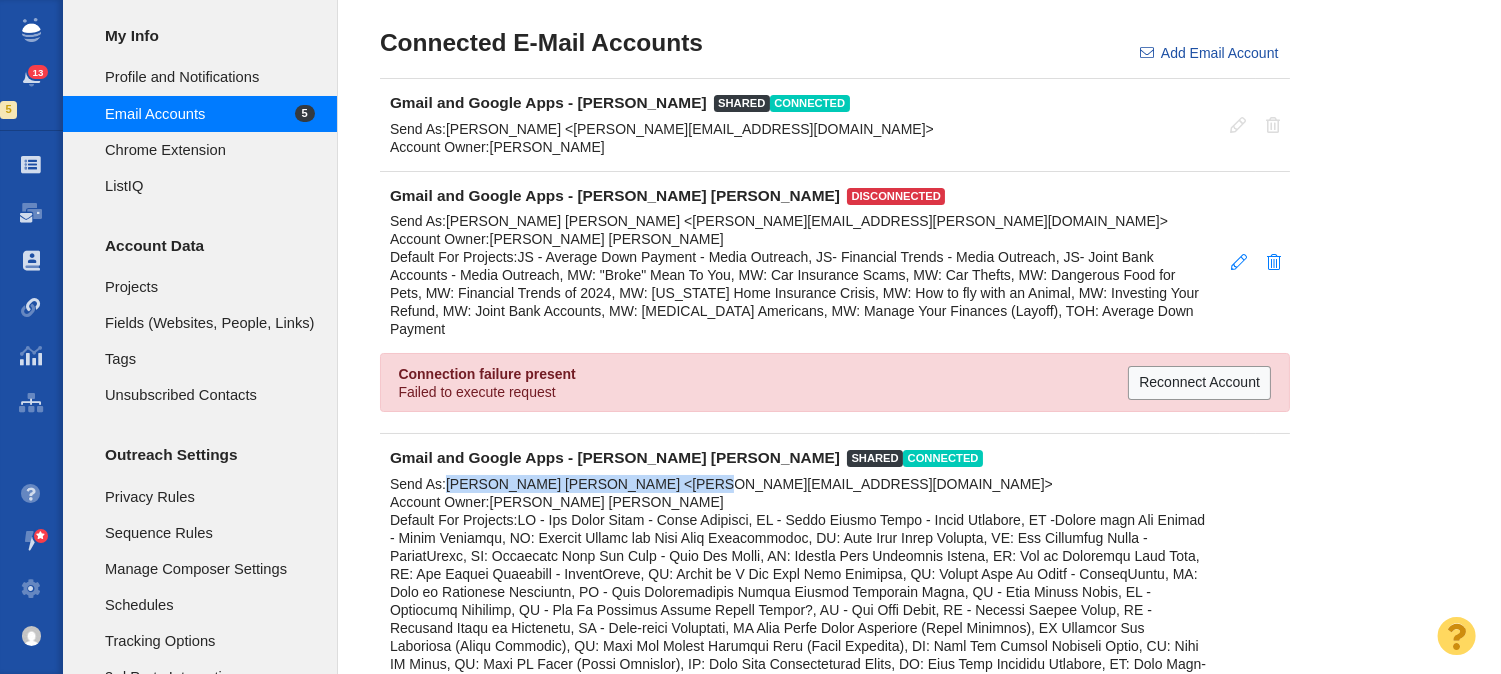 drag, startPoint x: 691, startPoint y: 478, endPoint x: 483, endPoint y: 481, distance: 208.02164 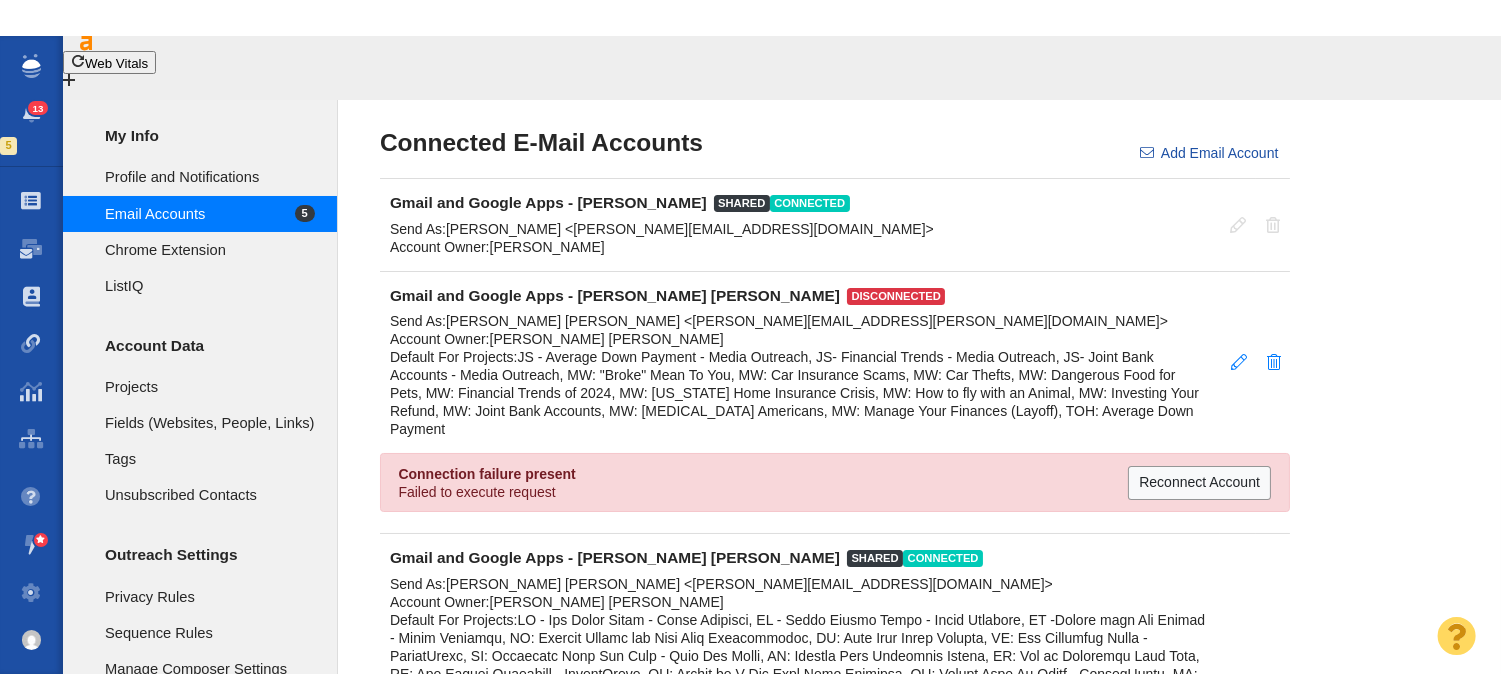 click on "Gmail and Google Apps - [PERSON_NAME] [PERSON_NAME]
shared
connected
Send As:  [PERSON_NAME] [PERSON_NAME] <[PERSON_NAME][EMAIL_ADDRESS][DOMAIN_NAME]>
Account Owner:  [PERSON_NAME] [PERSON_NAME]
Default For Projects:" at bounding box center (800, 1165) 